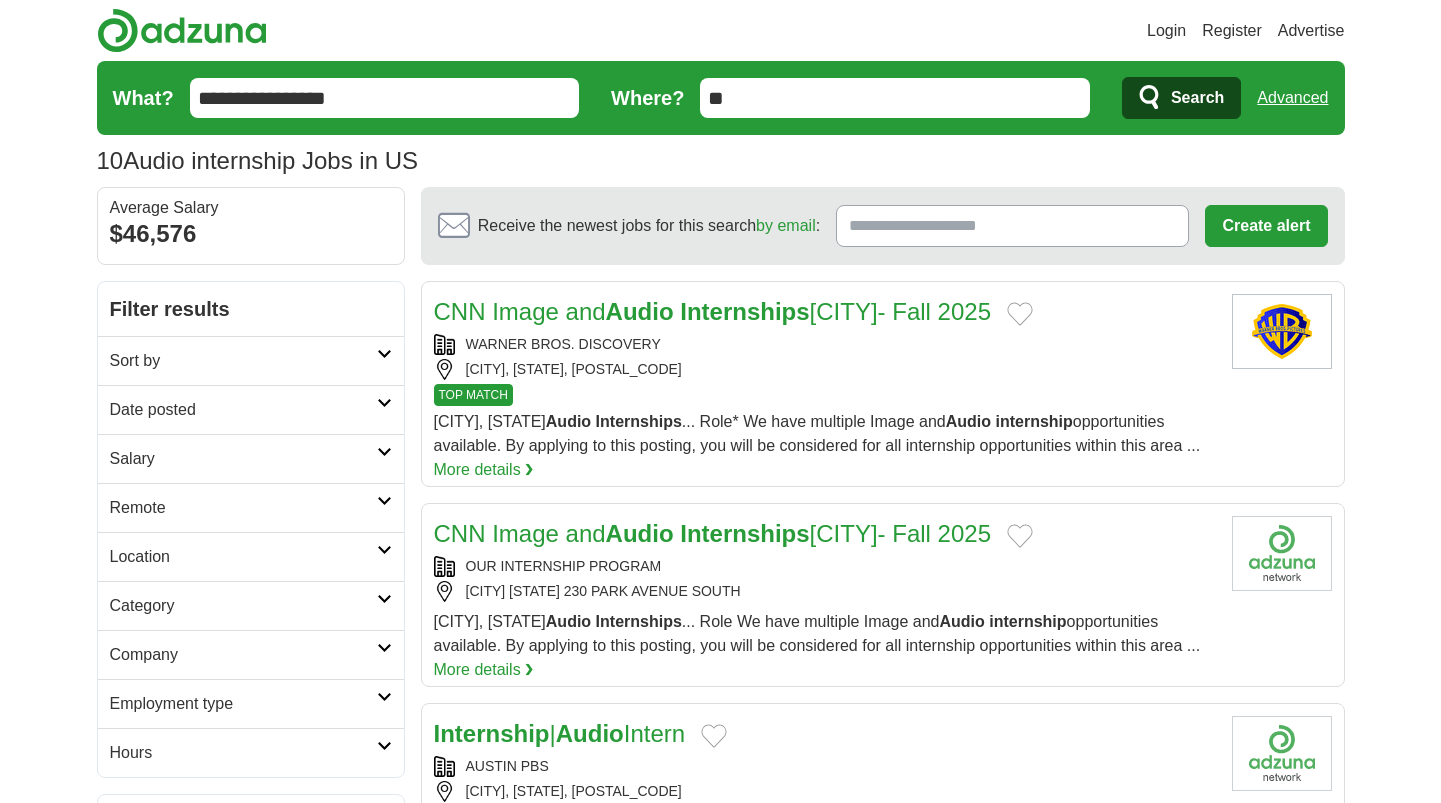 scroll, scrollTop: 0, scrollLeft: 0, axis: both 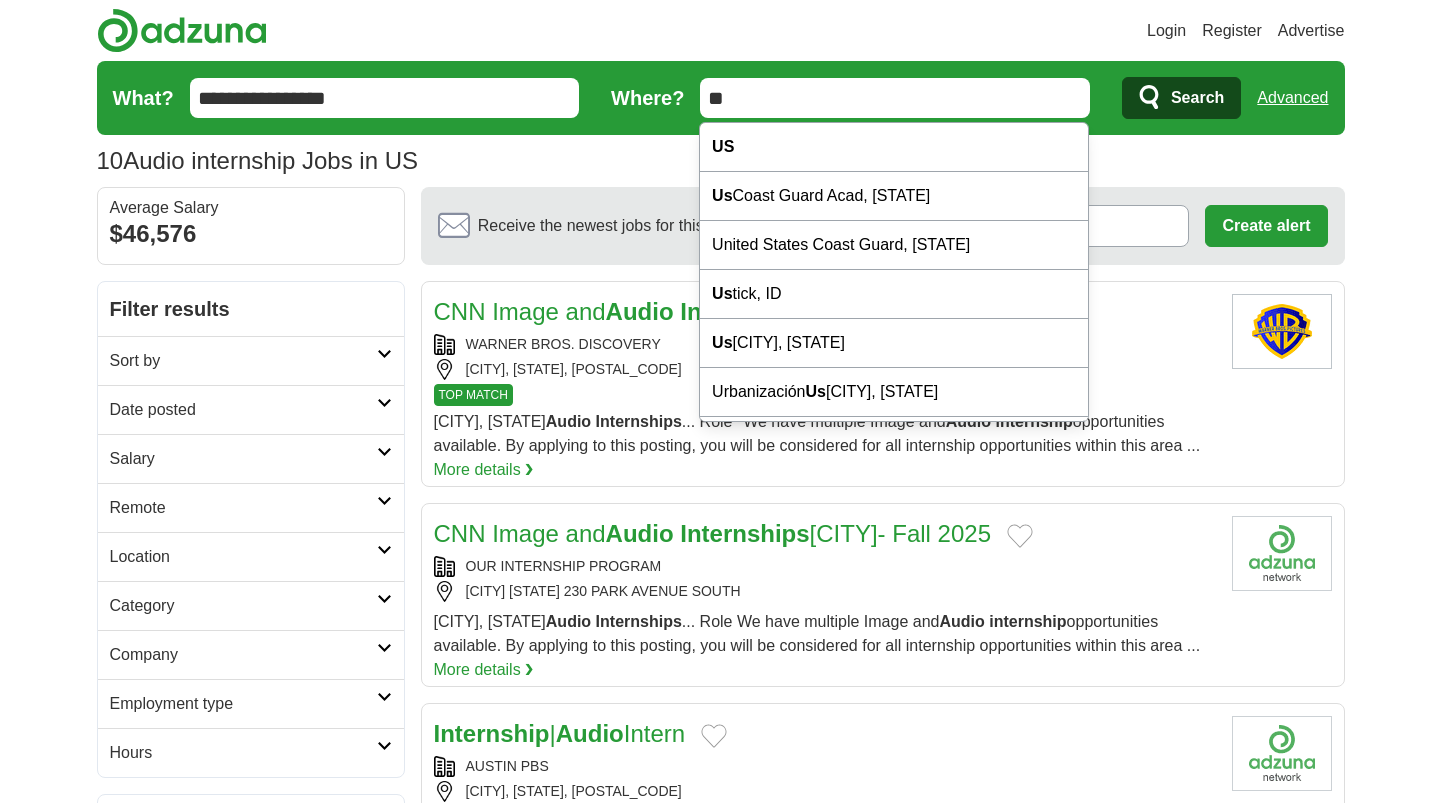 click on "**" at bounding box center [895, 98] 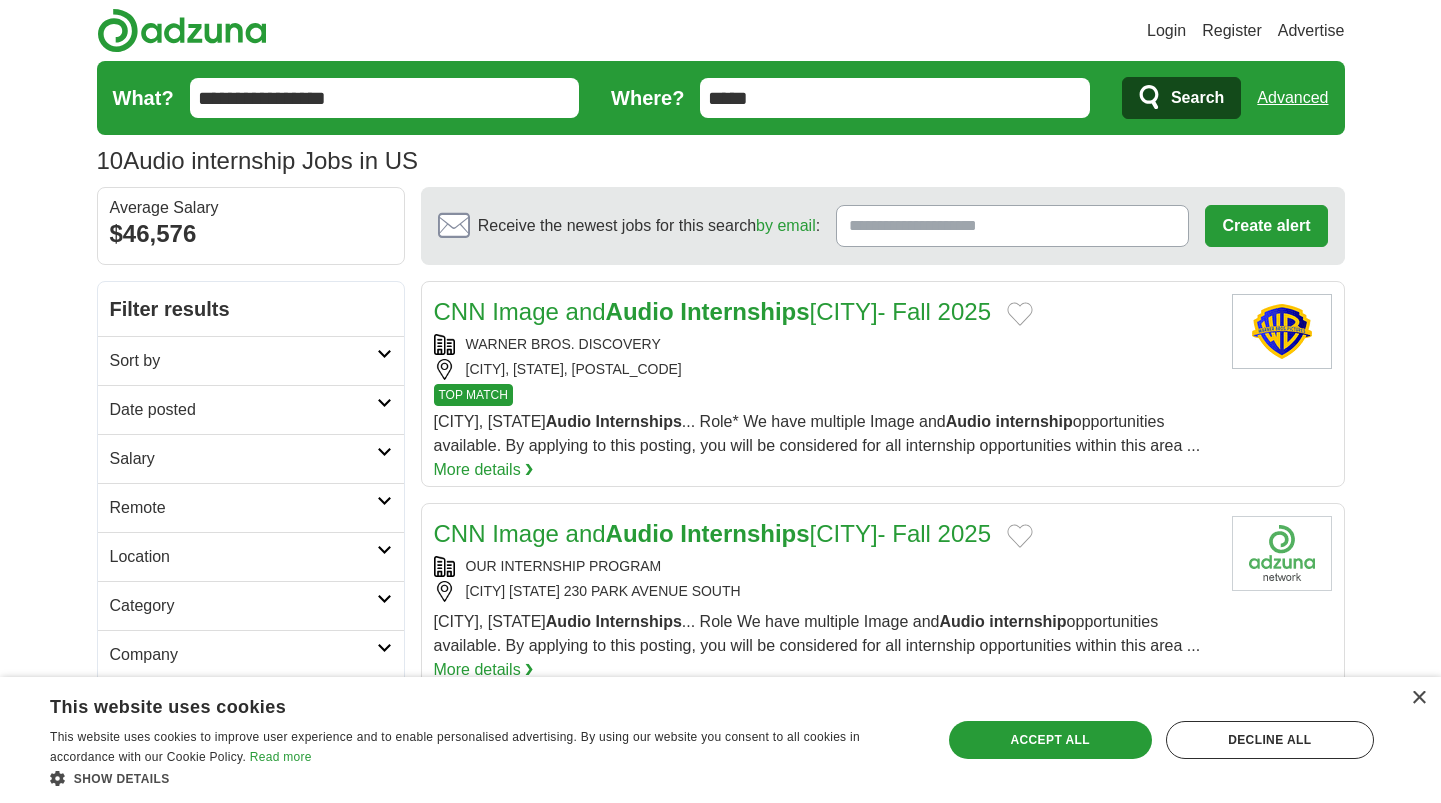 type on "*****" 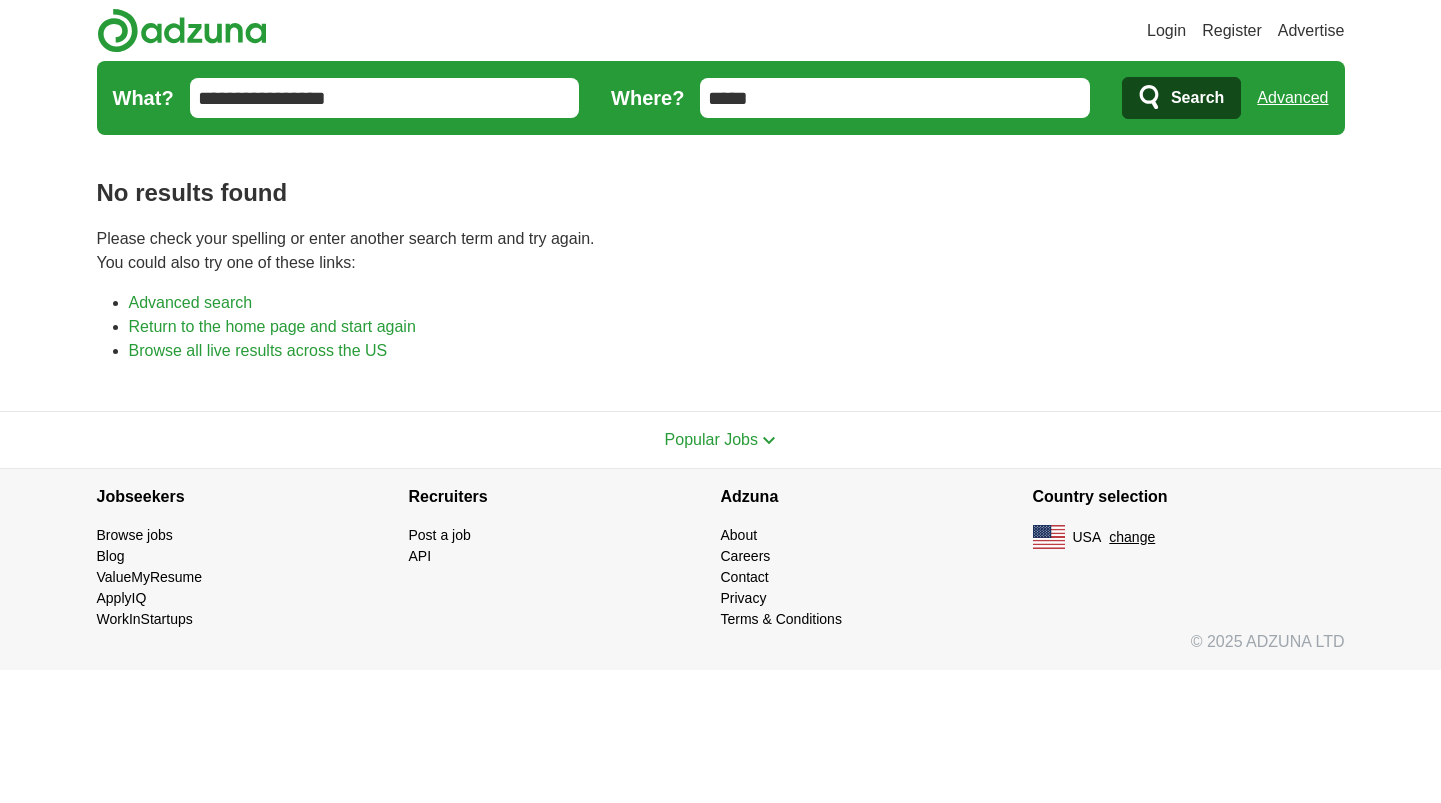 scroll, scrollTop: 0, scrollLeft: 0, axis: both 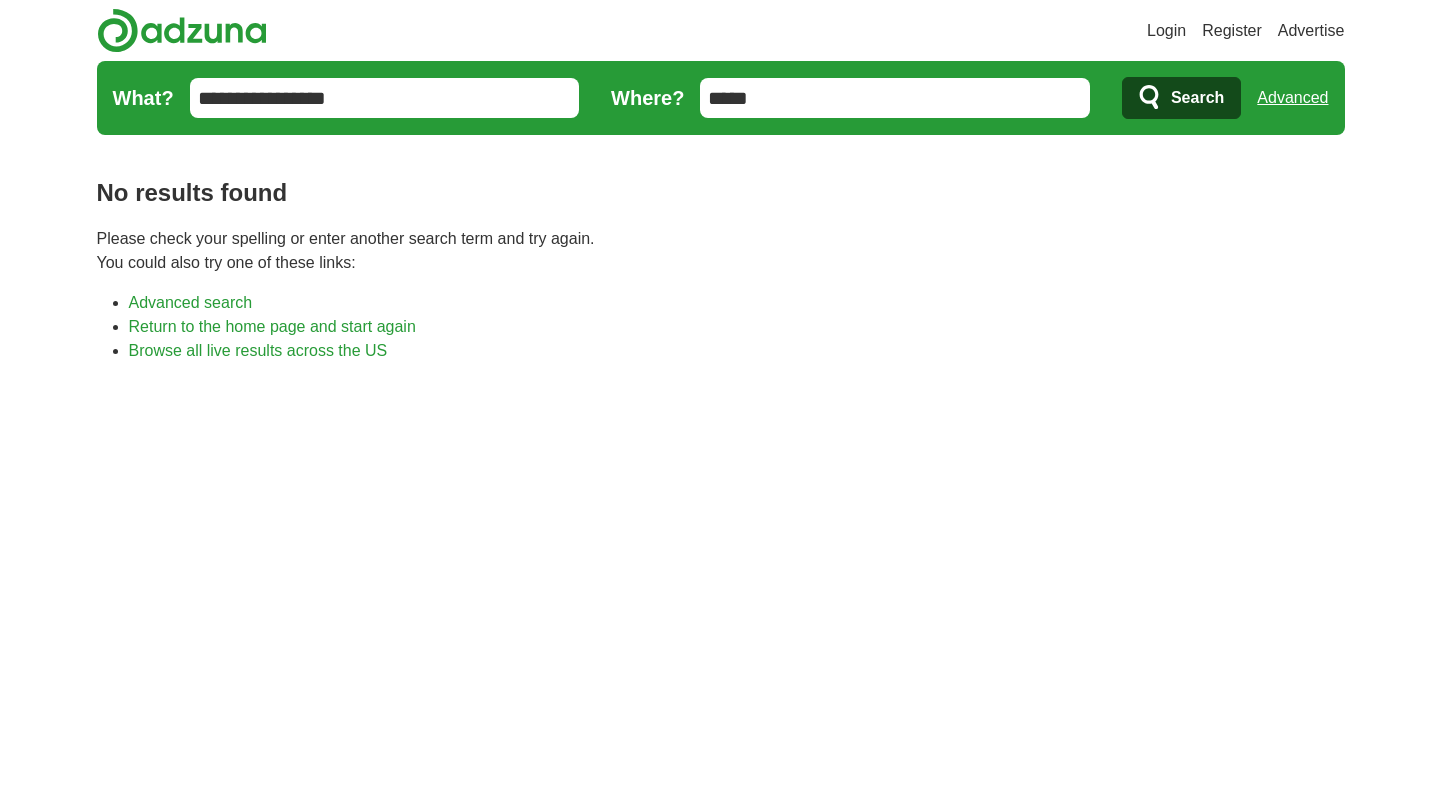 click on "*****" at bounding box center [895, 98] 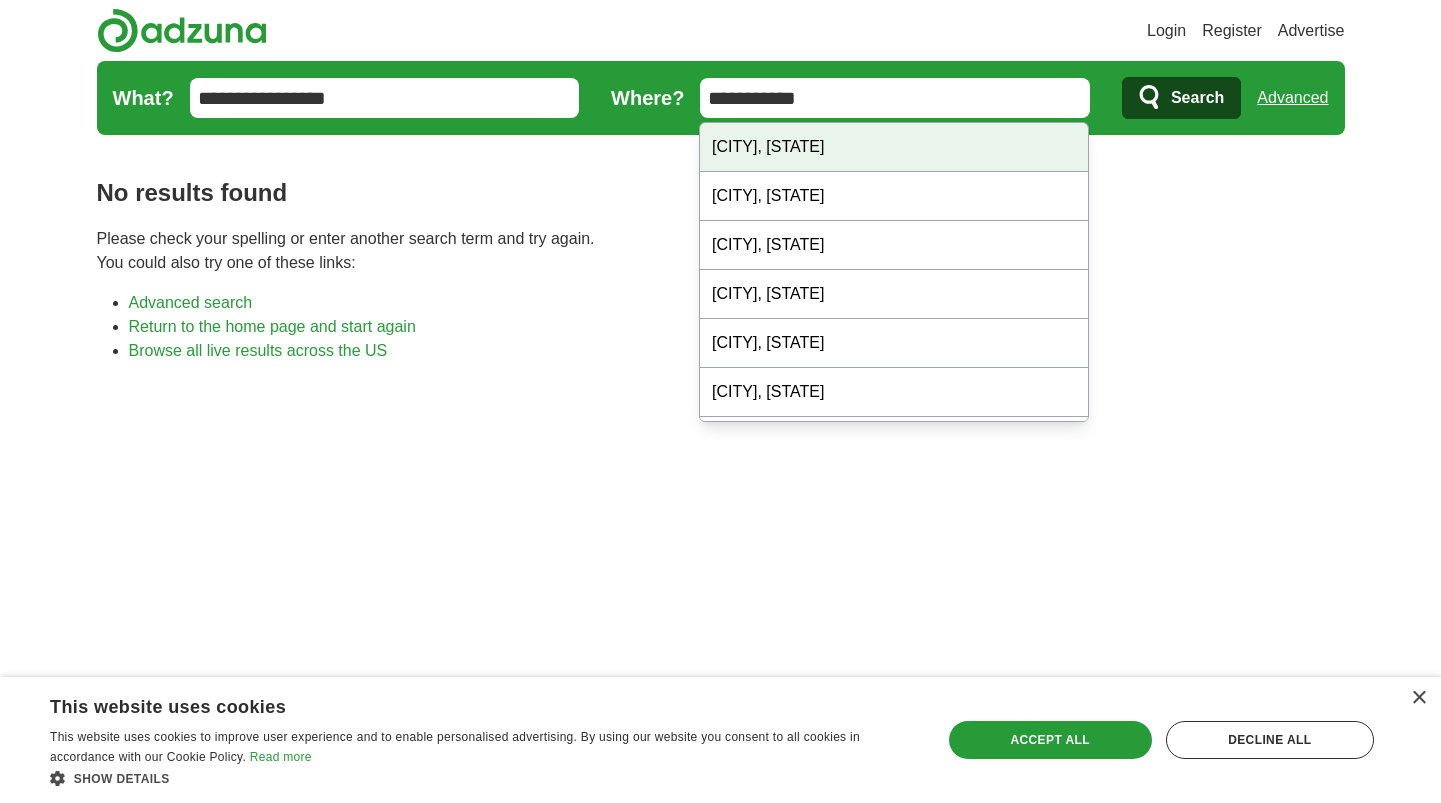 click on "Los Angeles, CA" at bounding box center [894, 147] 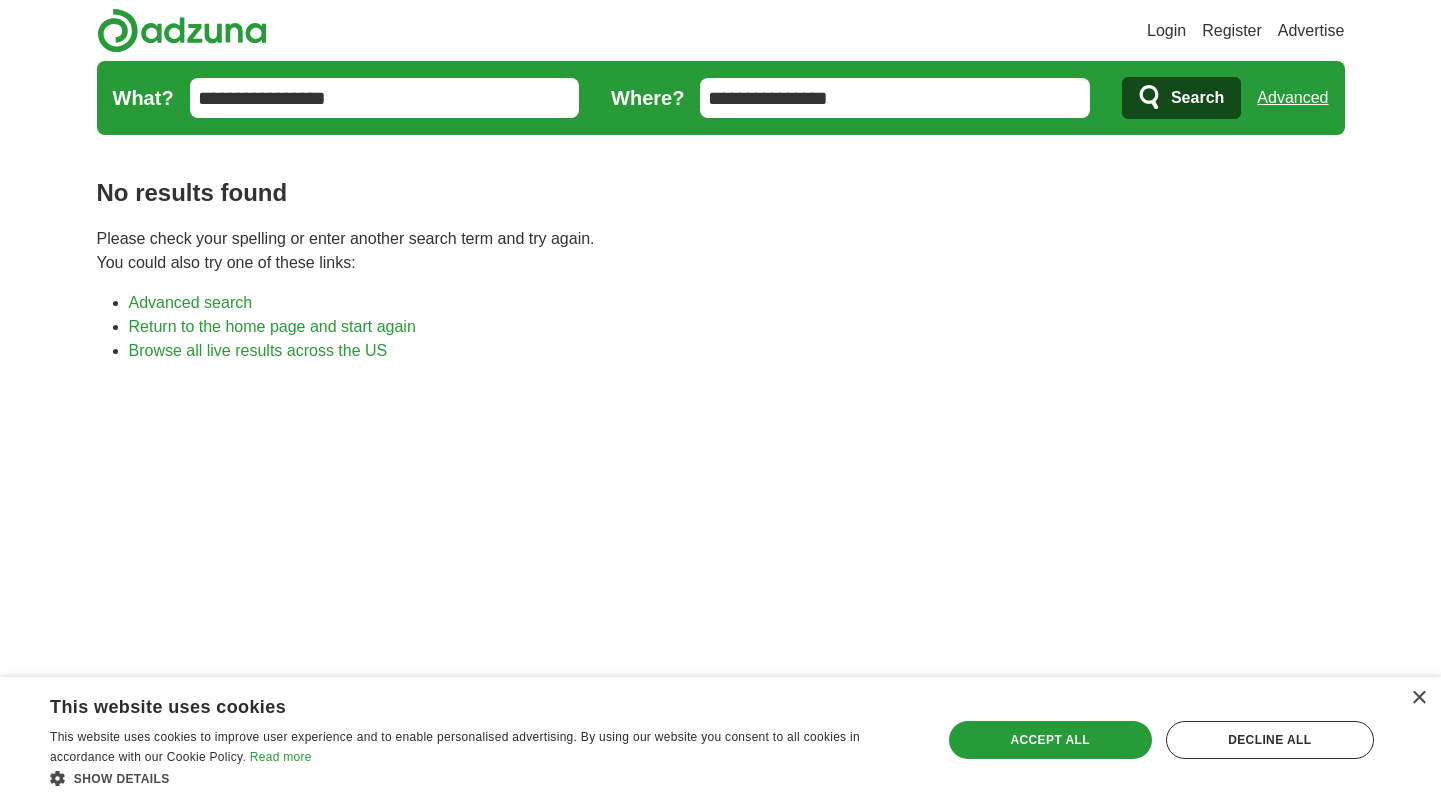 click 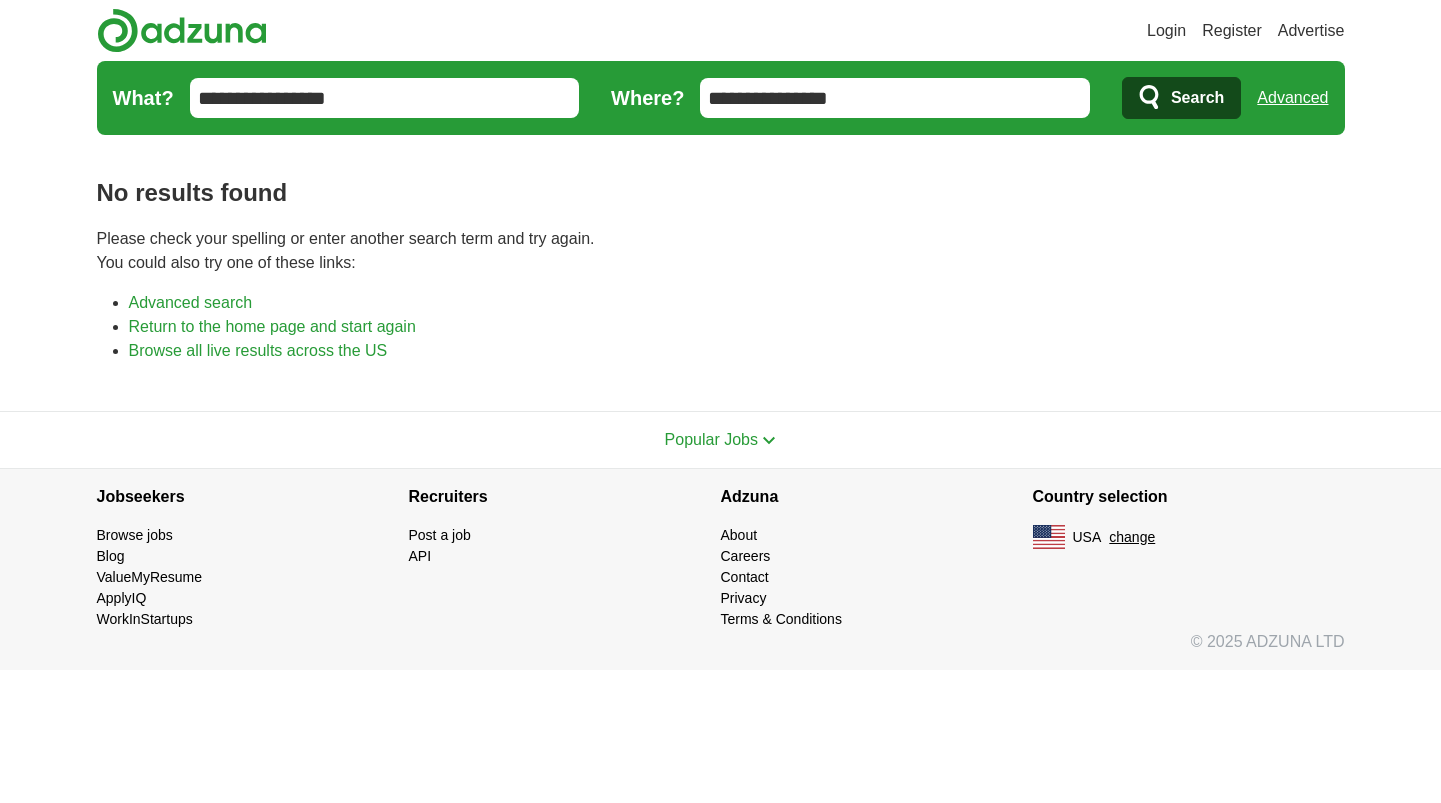 scroll, scrollTop: 0, scrollLeft: 0, axis: both 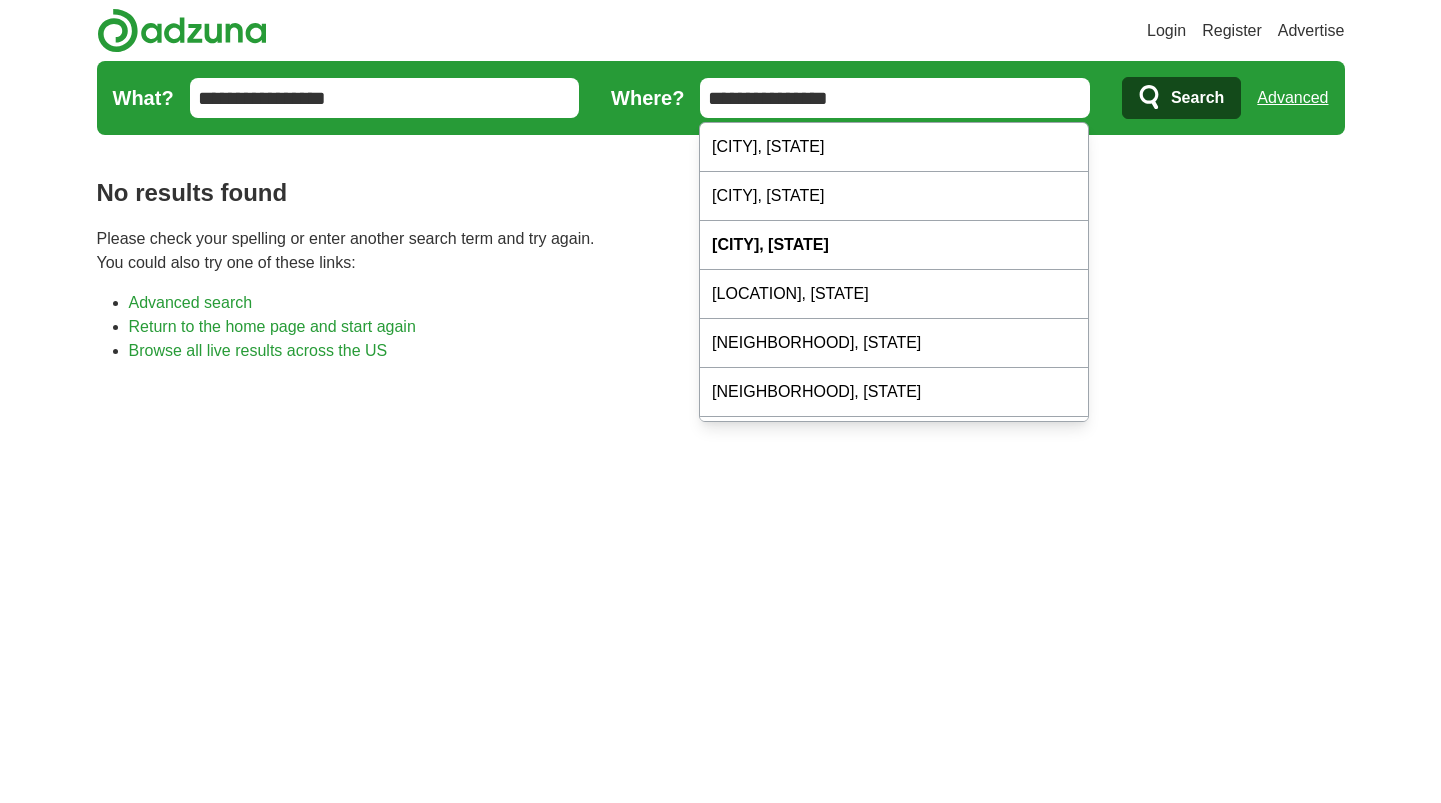 click on "**********" at bounding box center (895, 98) 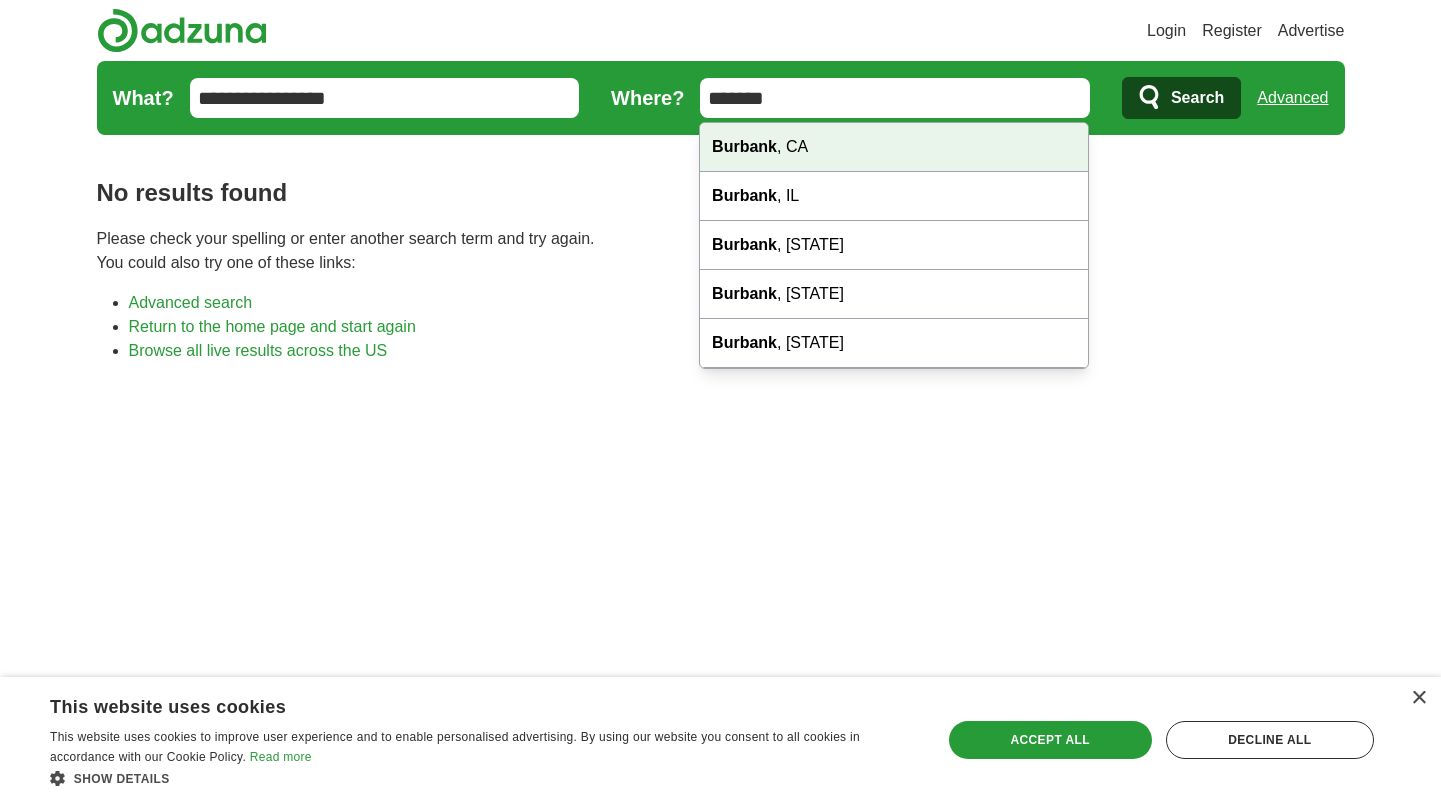 click on "[CITY], [STATE]" at bounding box center (894, 147) 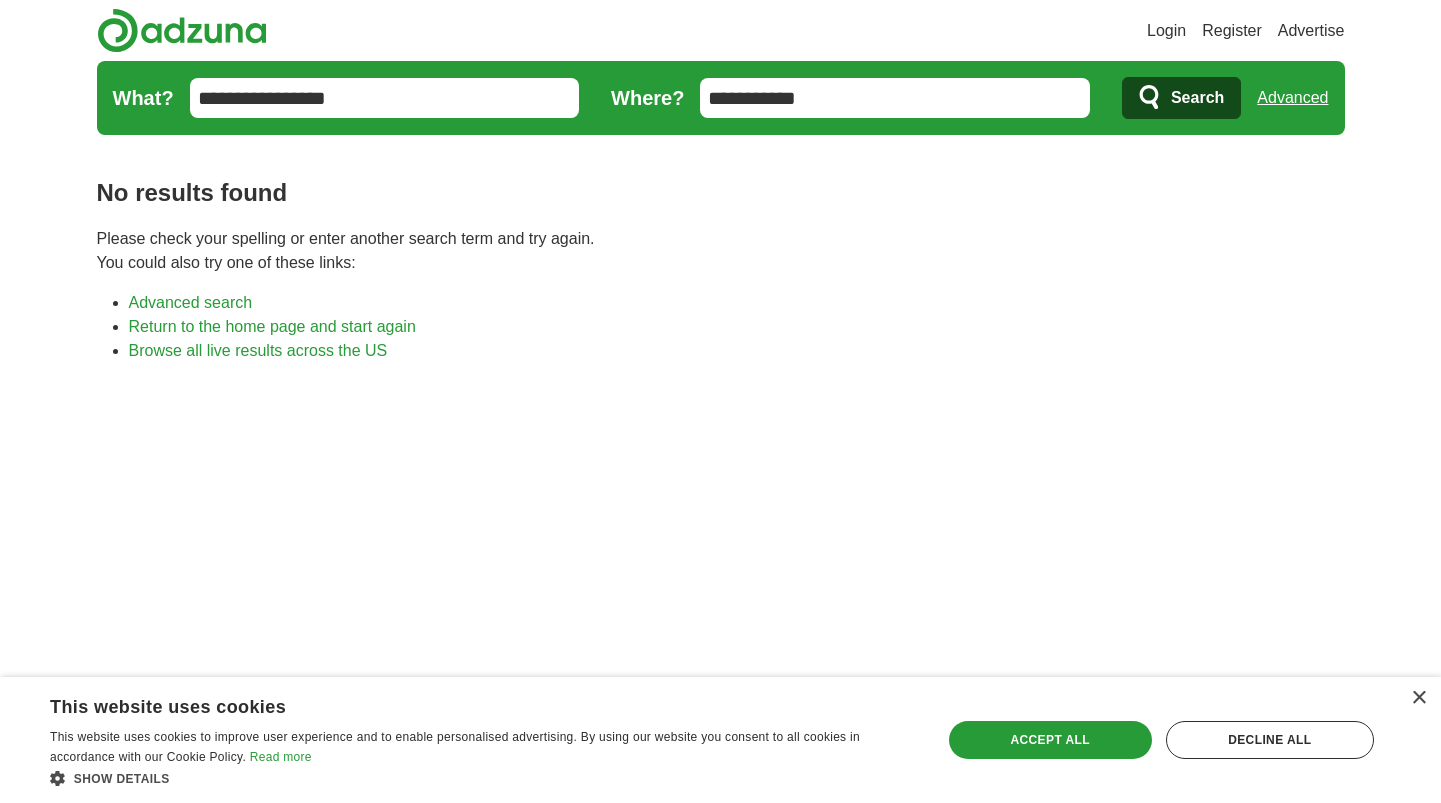 click on "Search" at bounding box center [1197, 98] 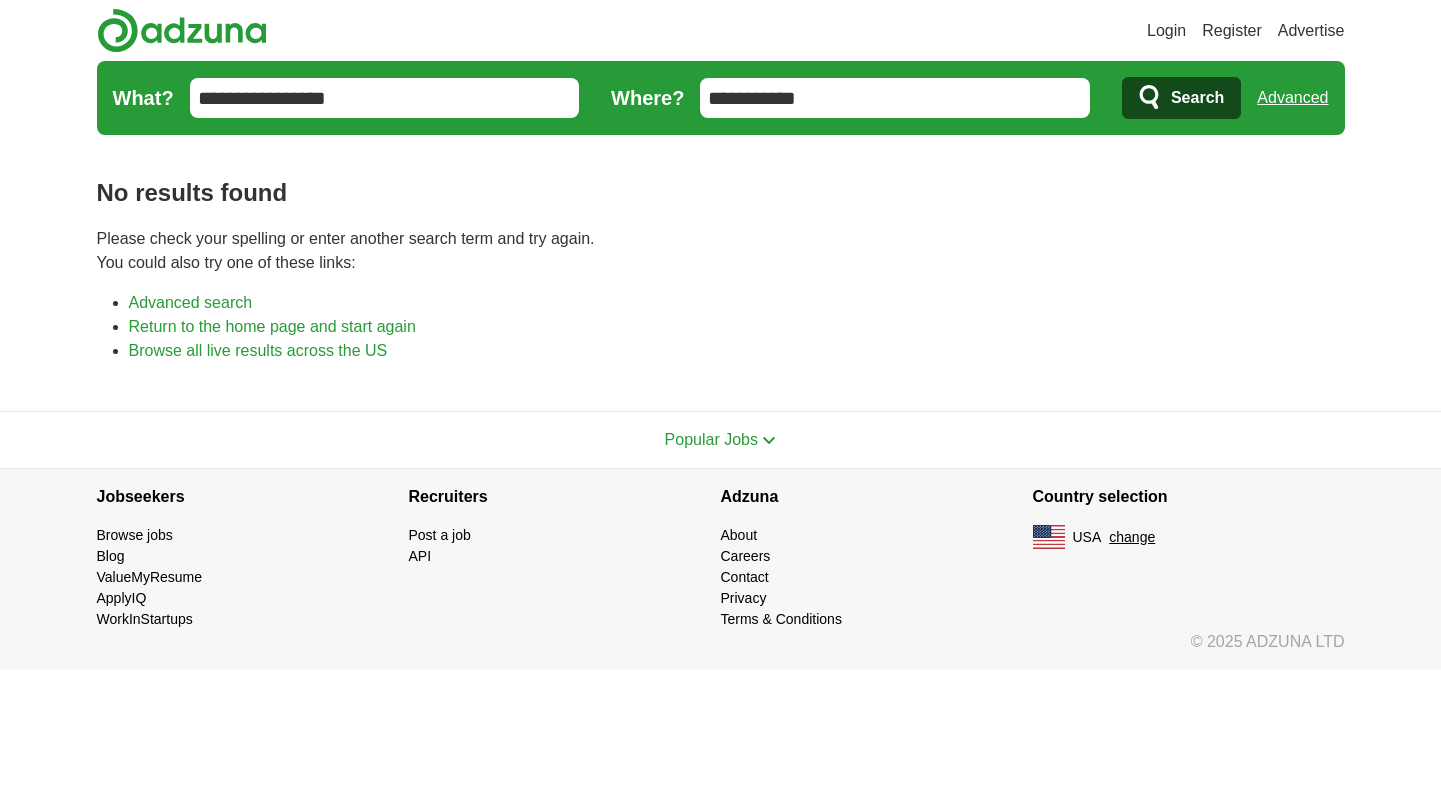 scroll, scrollTop: 0, scrollLeft: 0, axis: both 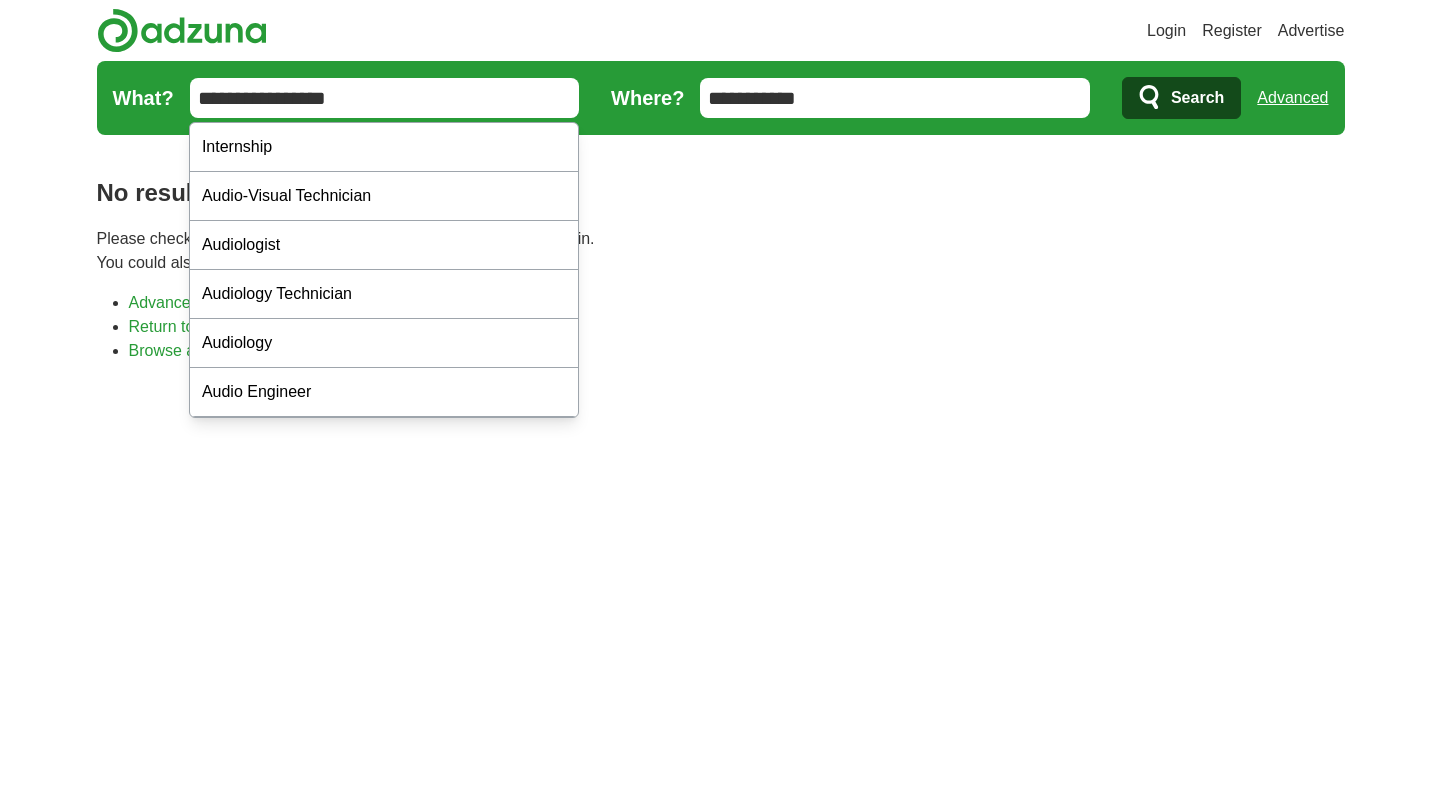 click on "**********" at bounding box center [385, 98] 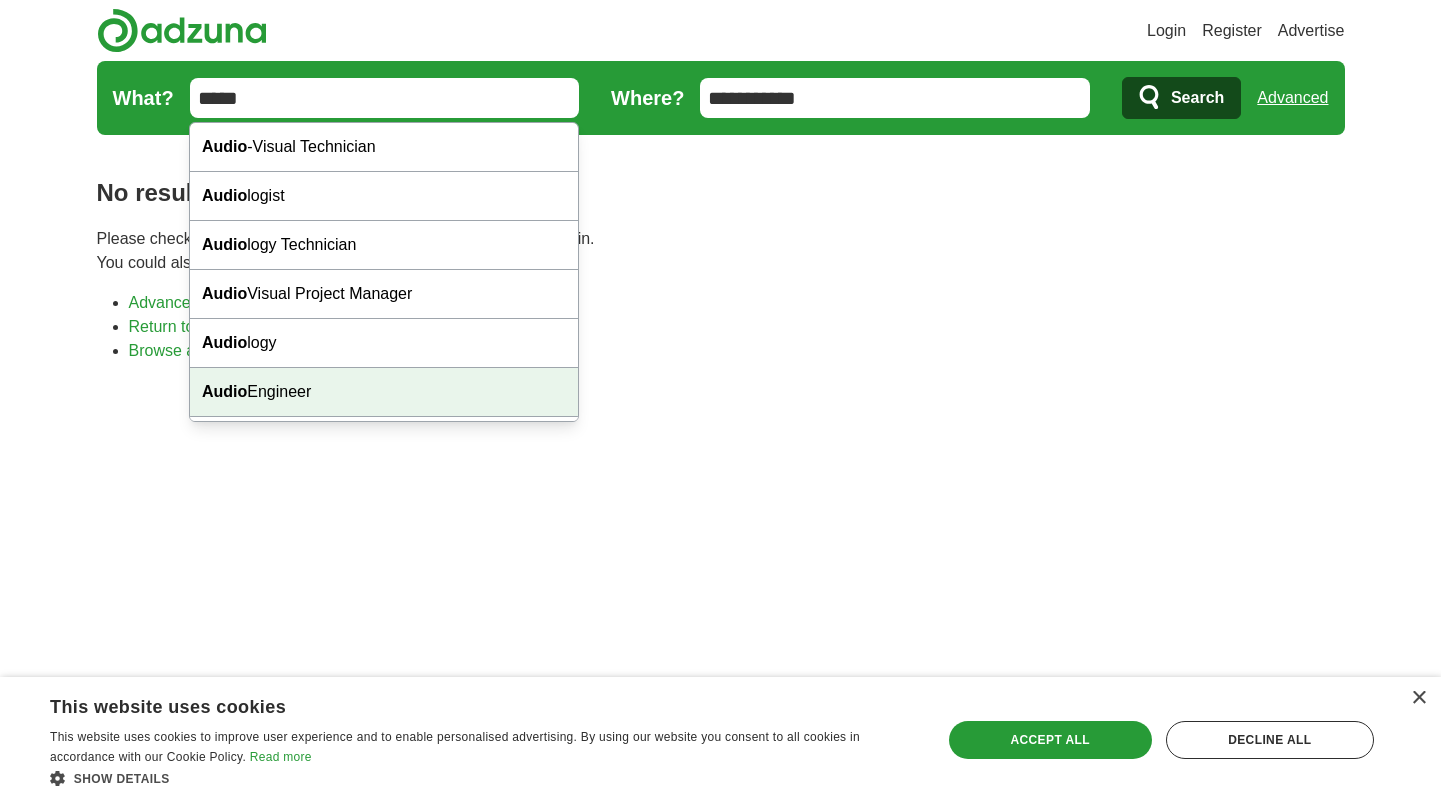 click on "Audio  Engineer" at bounding box center [384, 392] 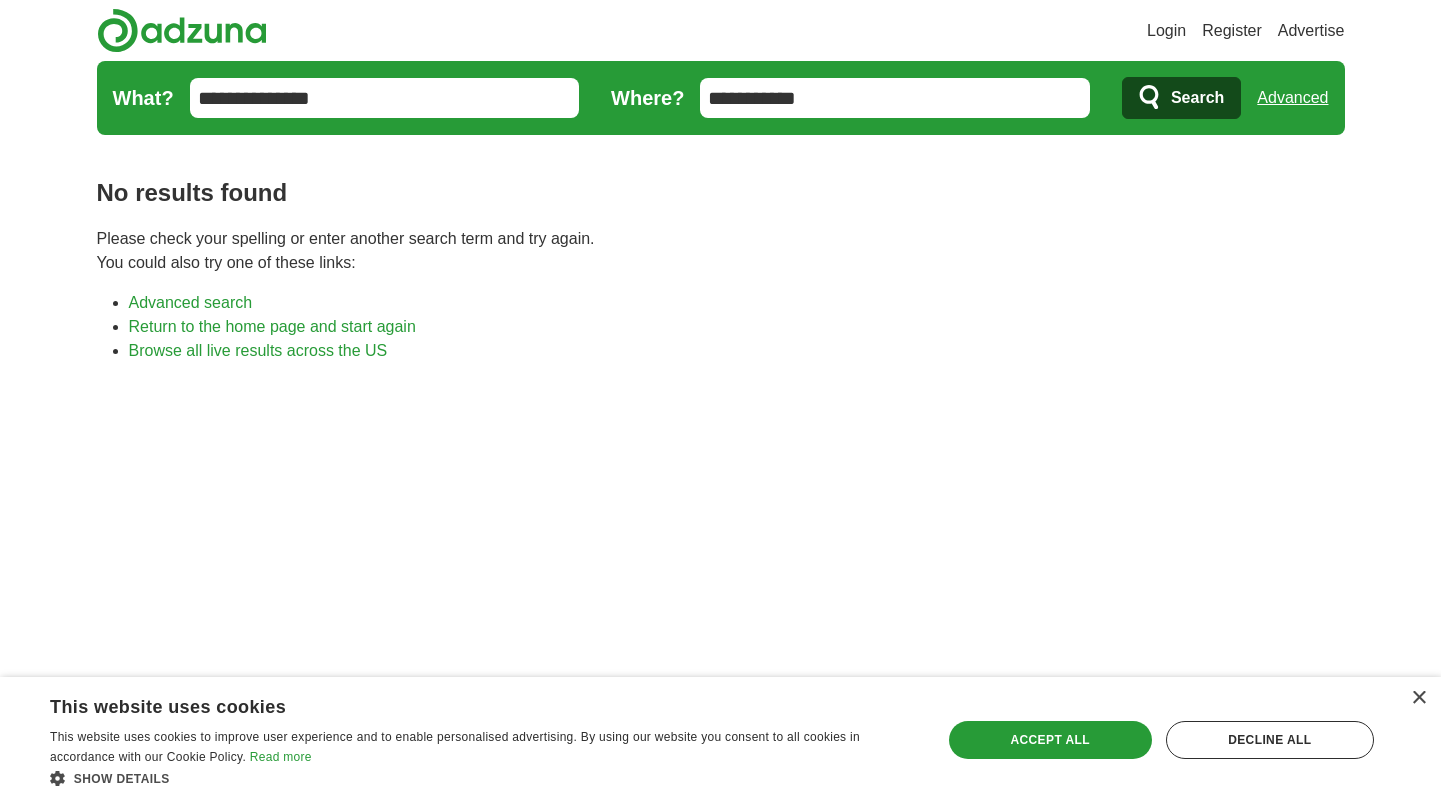 click on "**********" at bounding box center (895, 98) 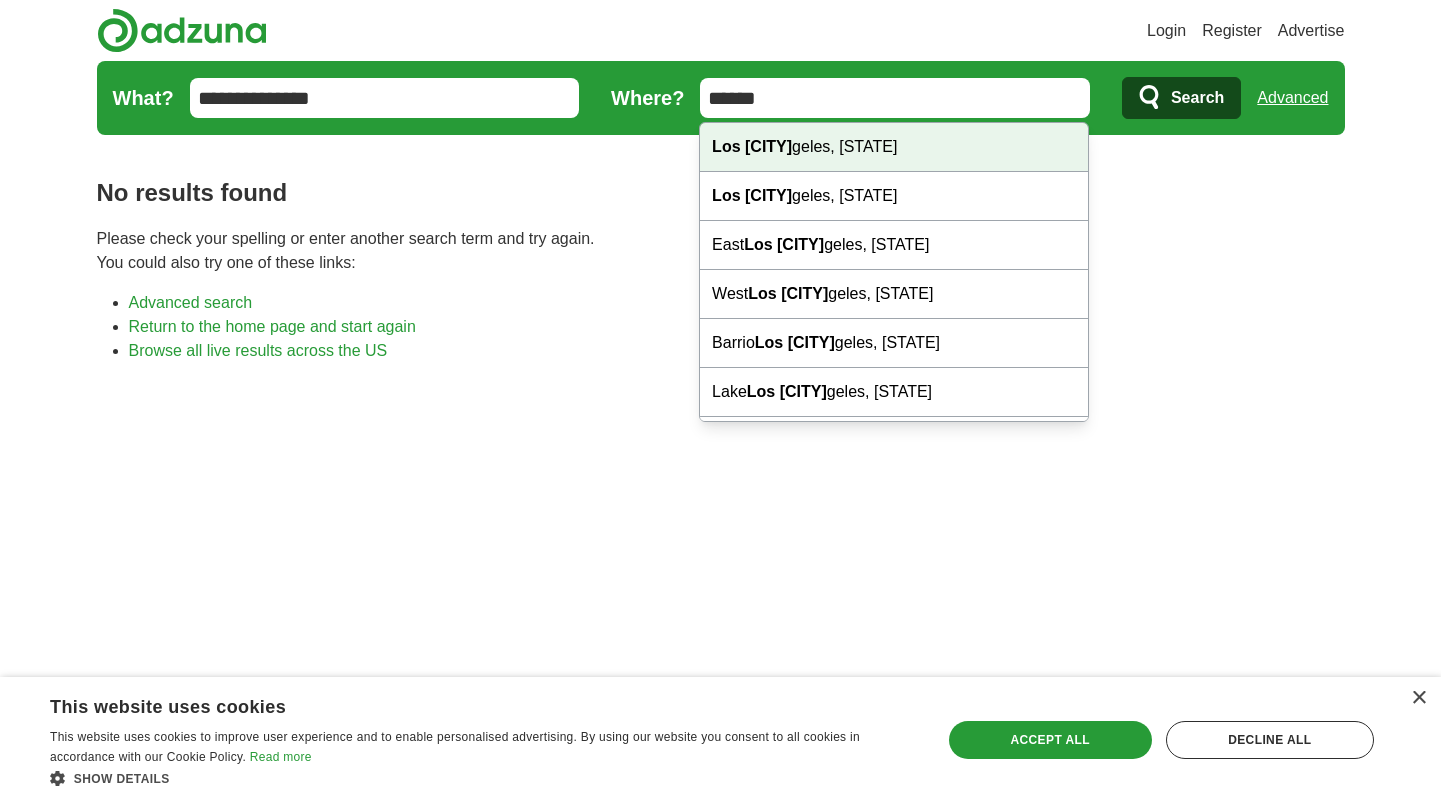 click on "Los An geles, CA" at bounding box center (894, 147) 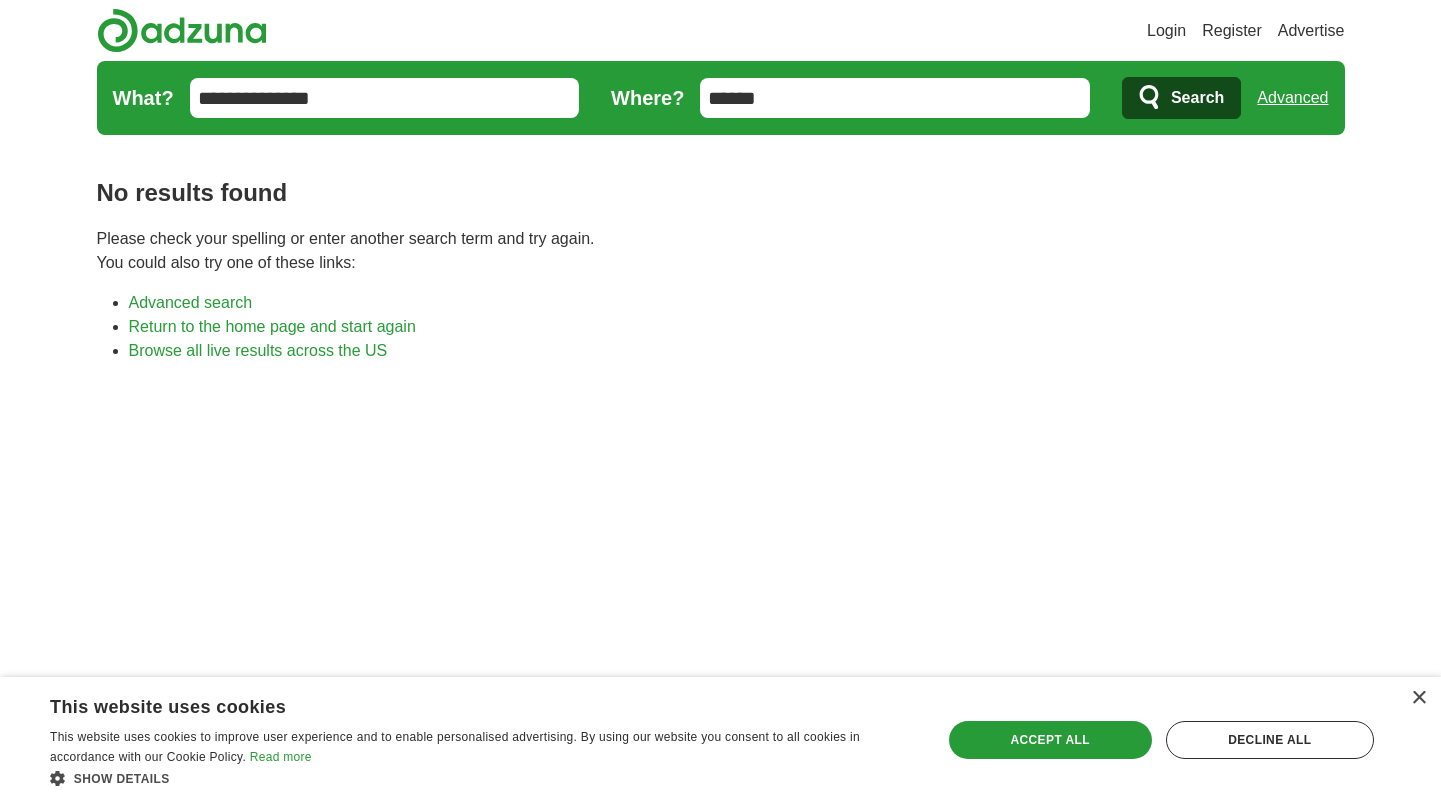type on "**********" 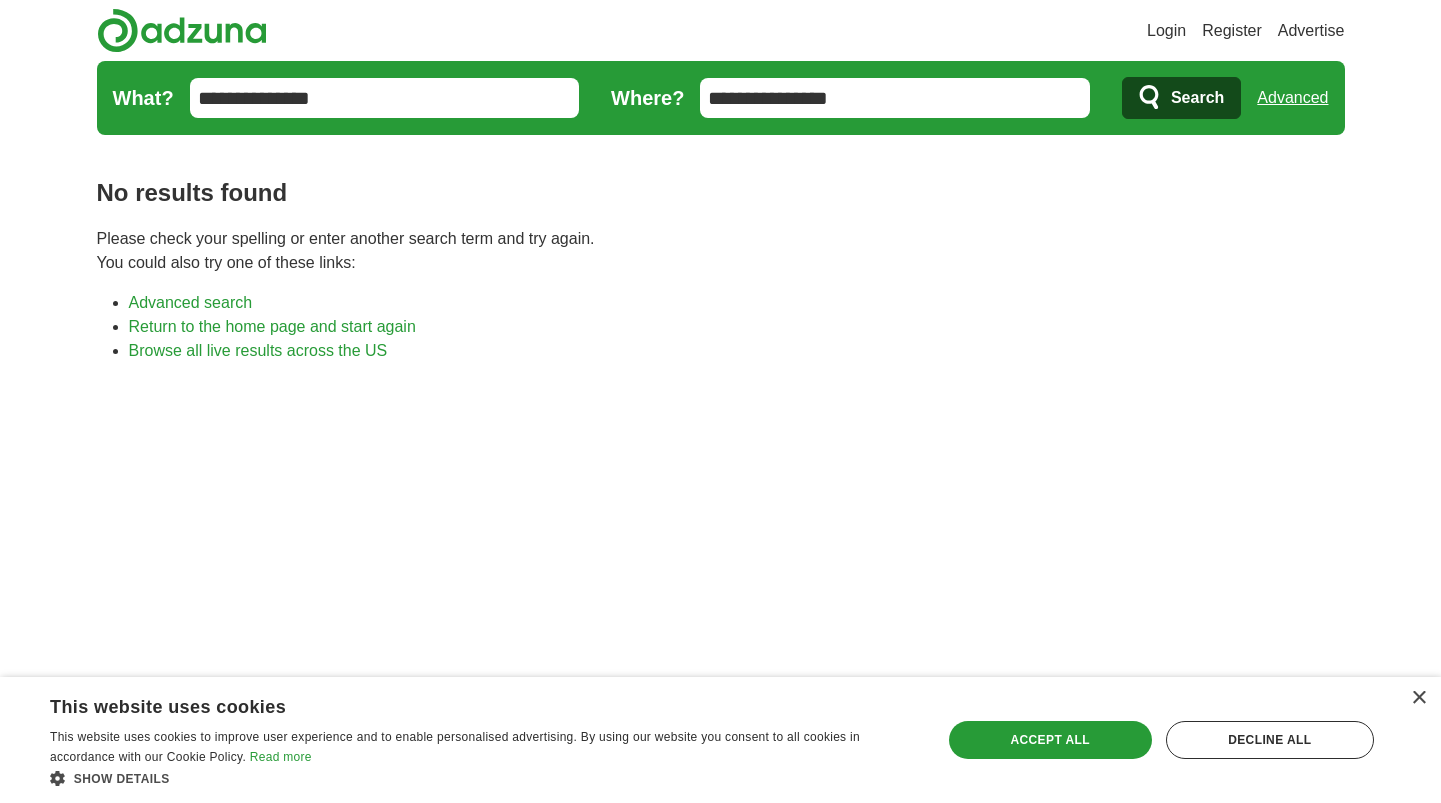 click on "Search" at bounding box center (1197, 98) 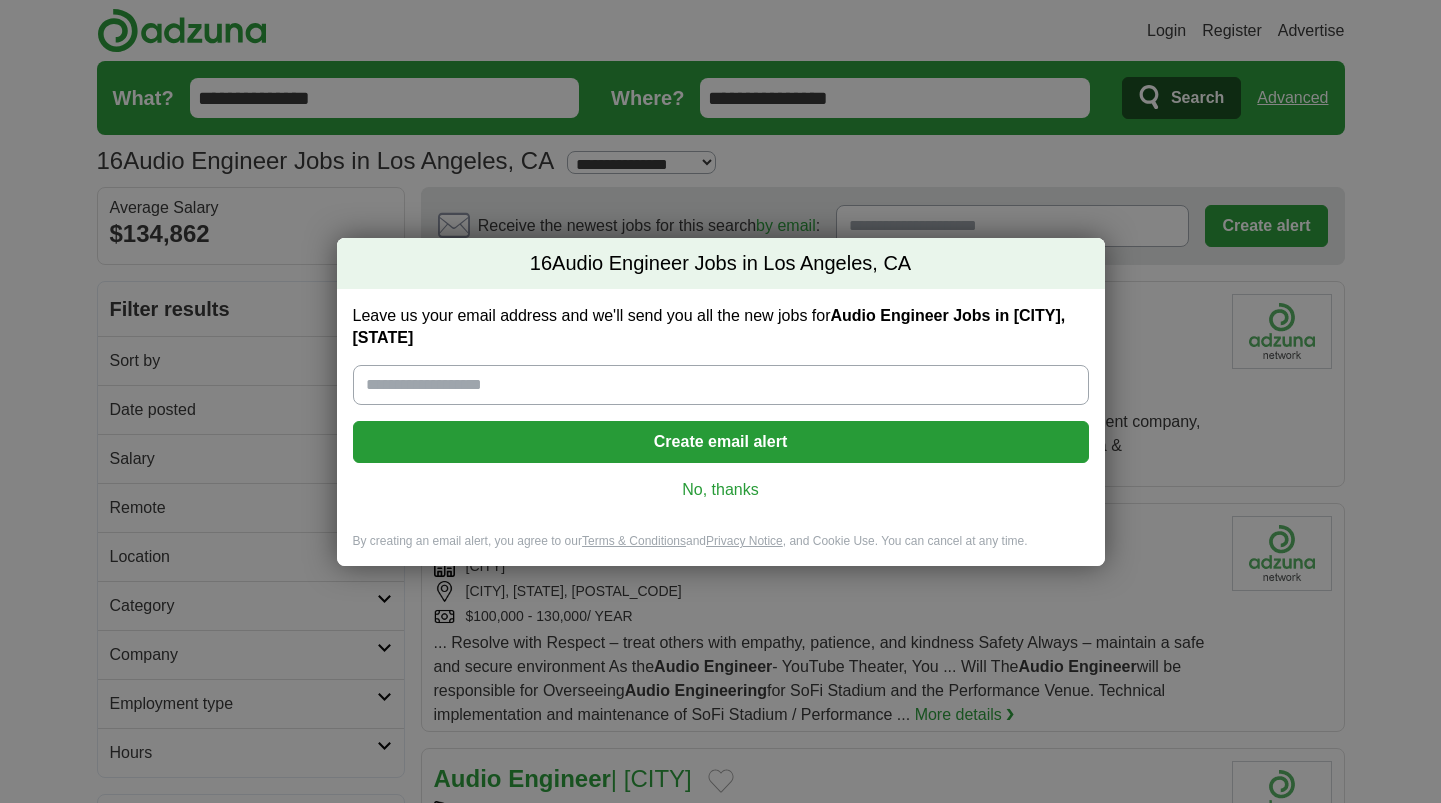 scroll, scrollTop: 0, scrollLeft: 0, axis: both 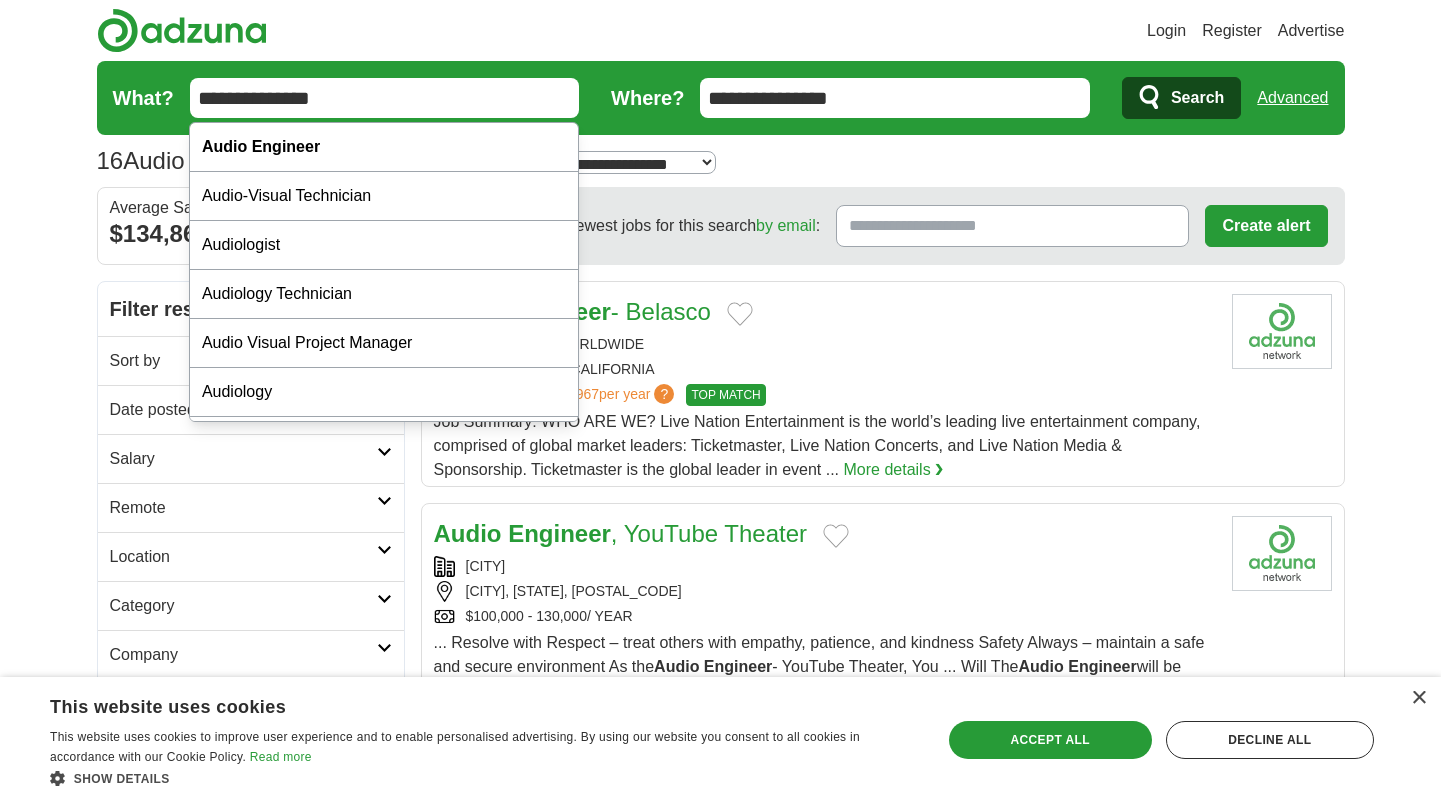 click on "**********" at bounding box center [385, 98] 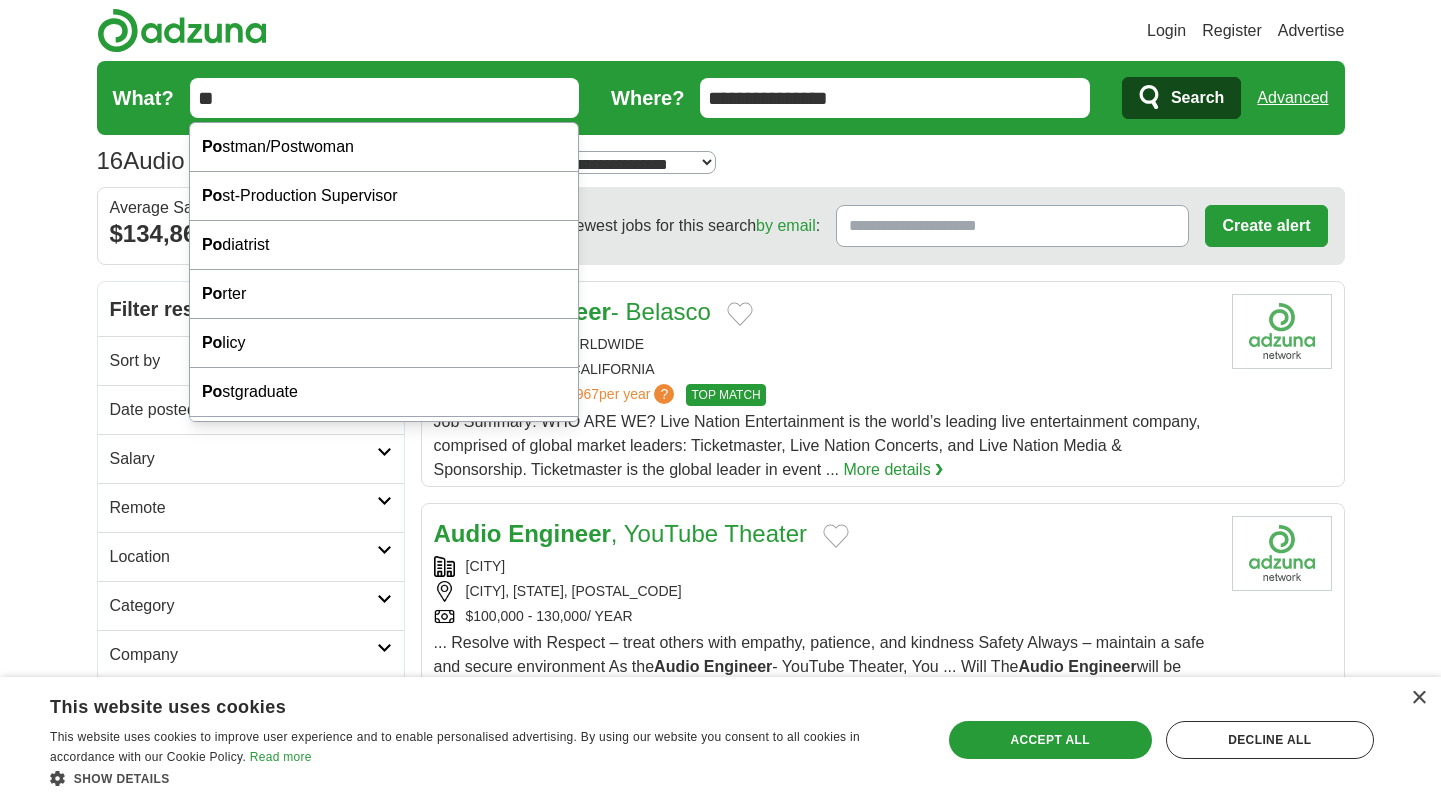 type on "*" 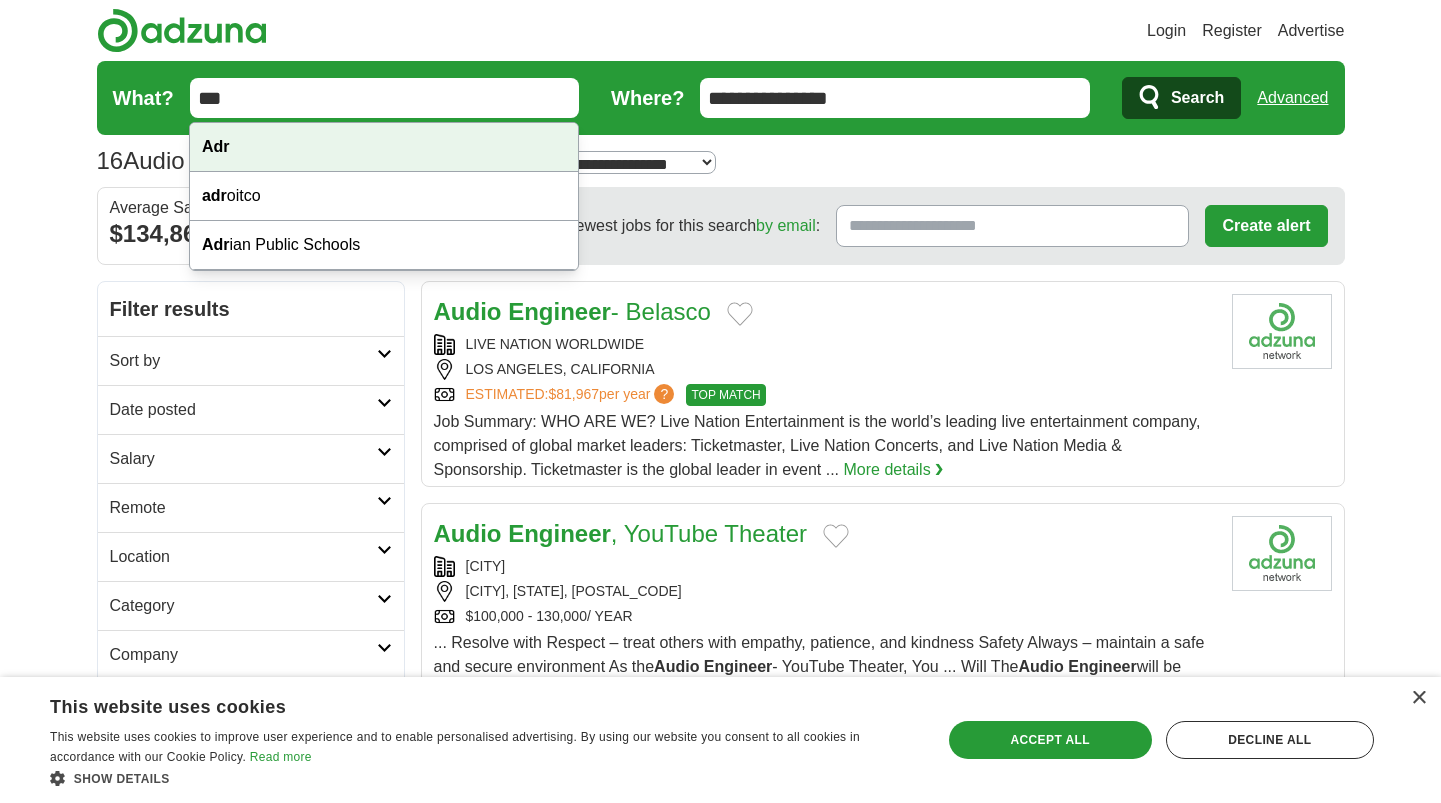 click on "Adr" at bounding box center (384, 147) 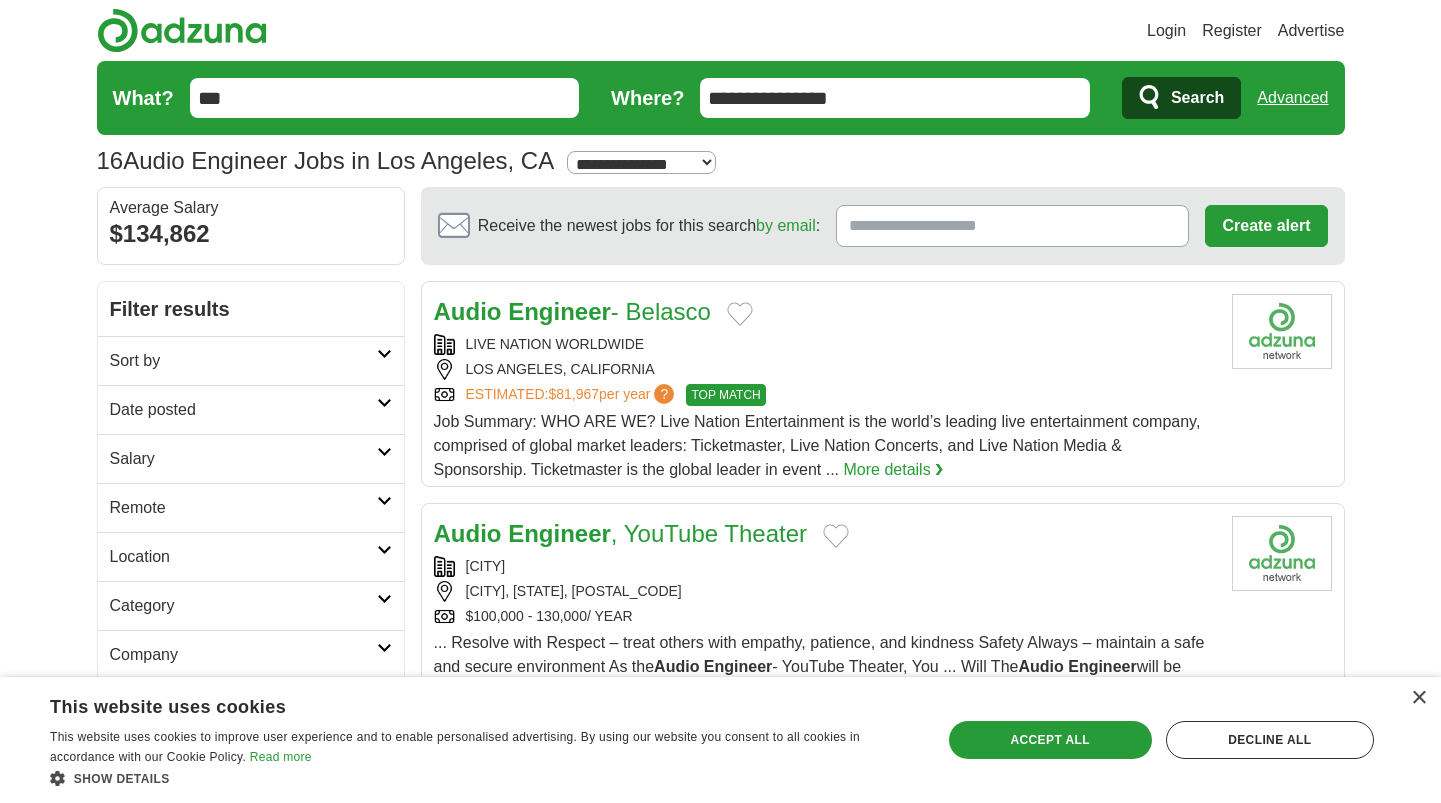 click 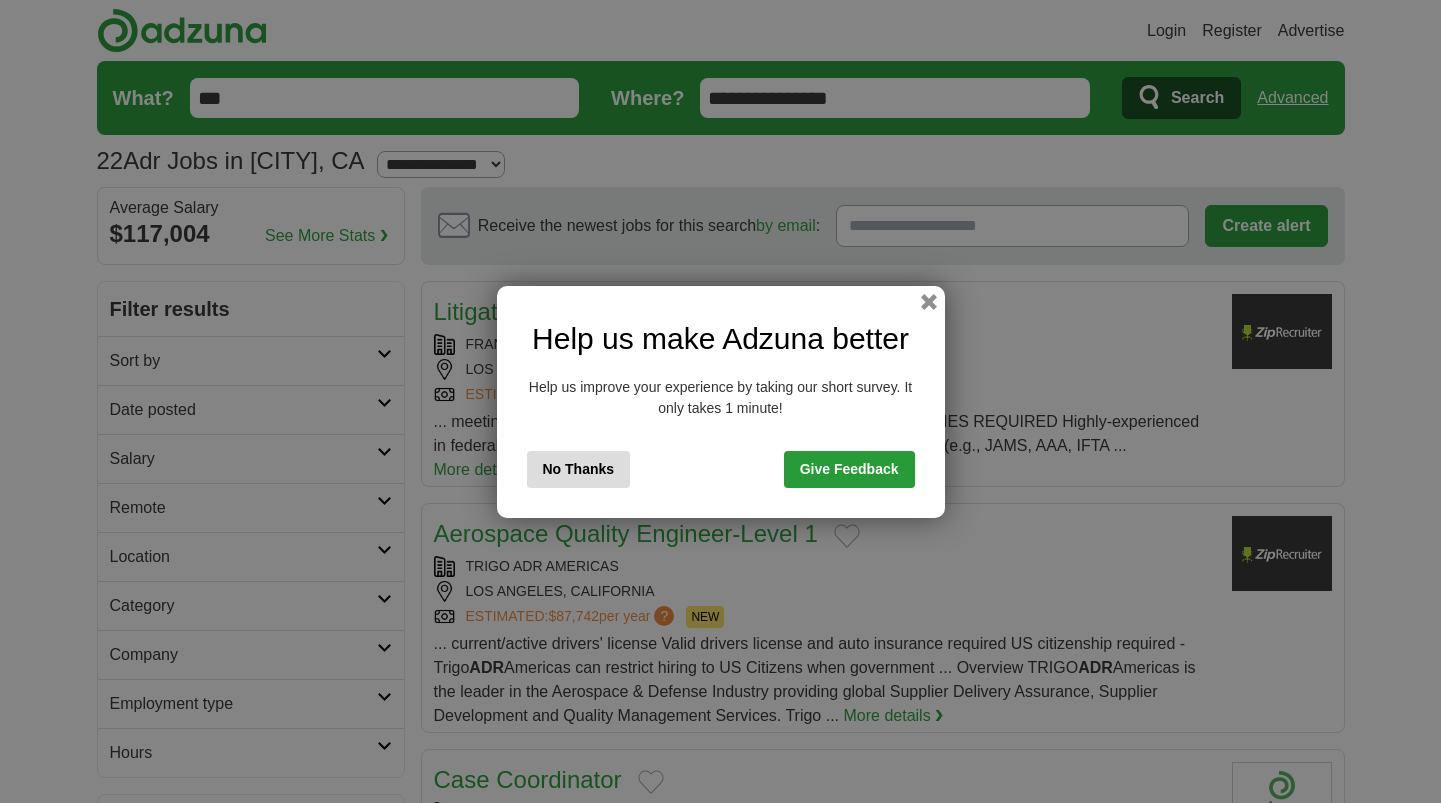 scroll, scrollTop: 0, scrollLeft: 0, axis: both 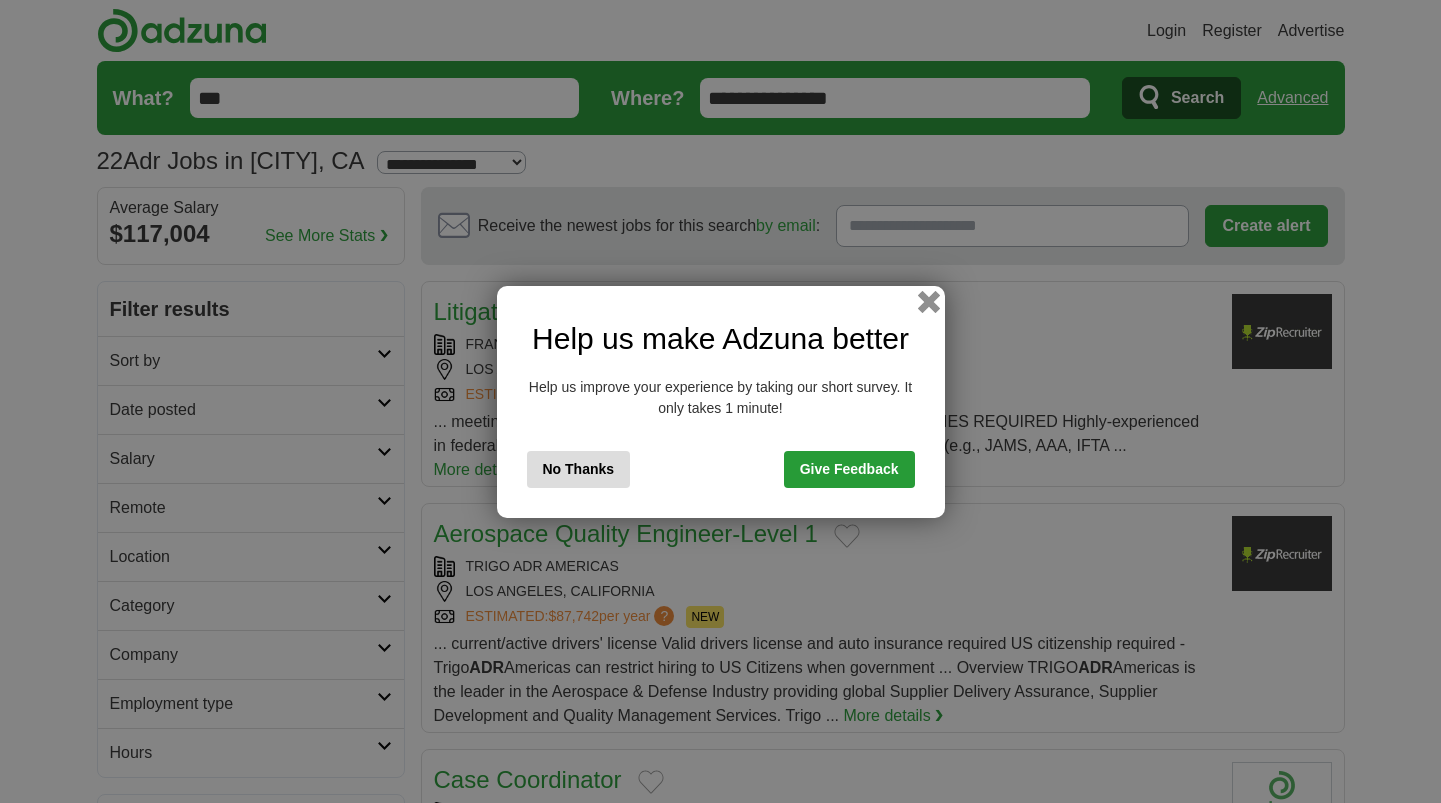 click at bounding box center (928, 301) 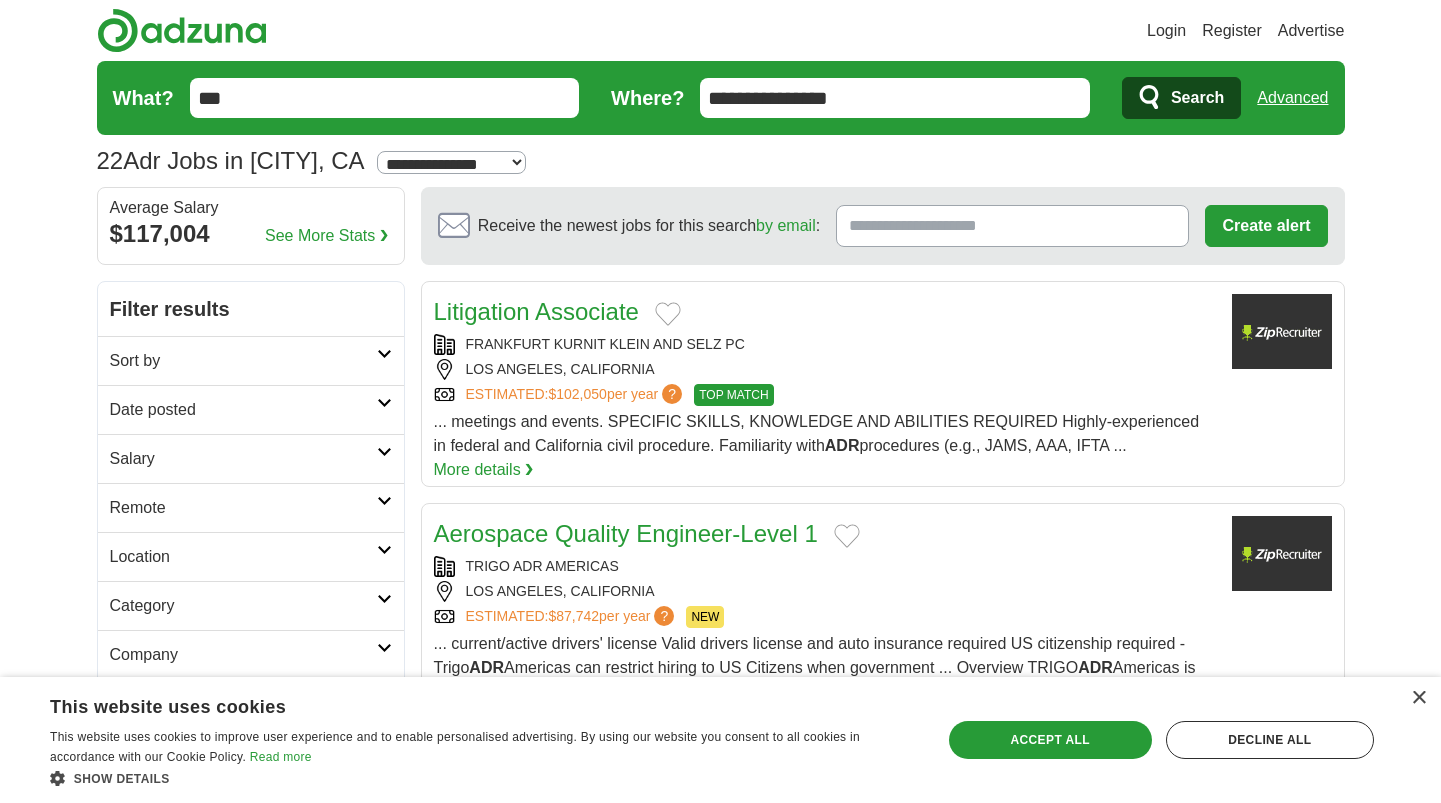scroll, scrollTop: 0, scrollLeft: 0, axis: both 